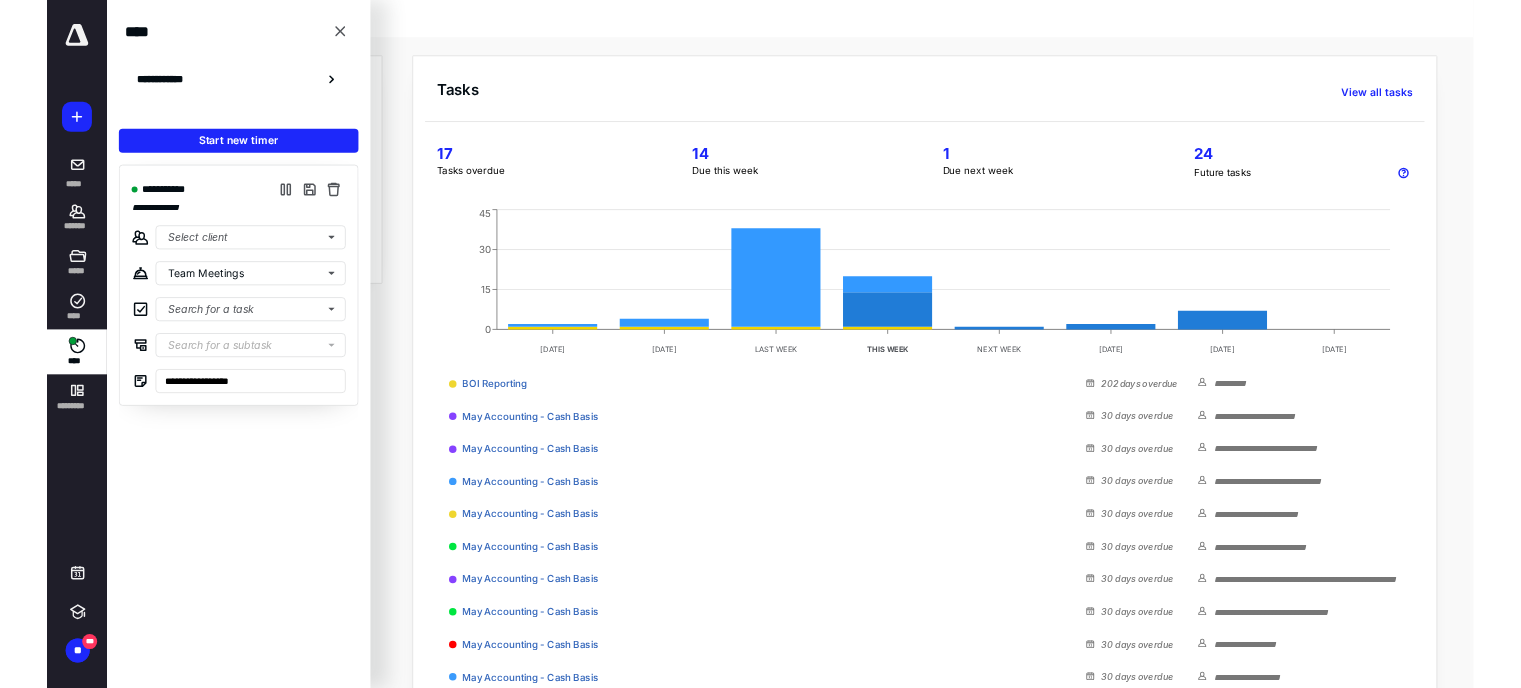 scroll, scrollTop: 0, scrollLeft: 0, axis: both 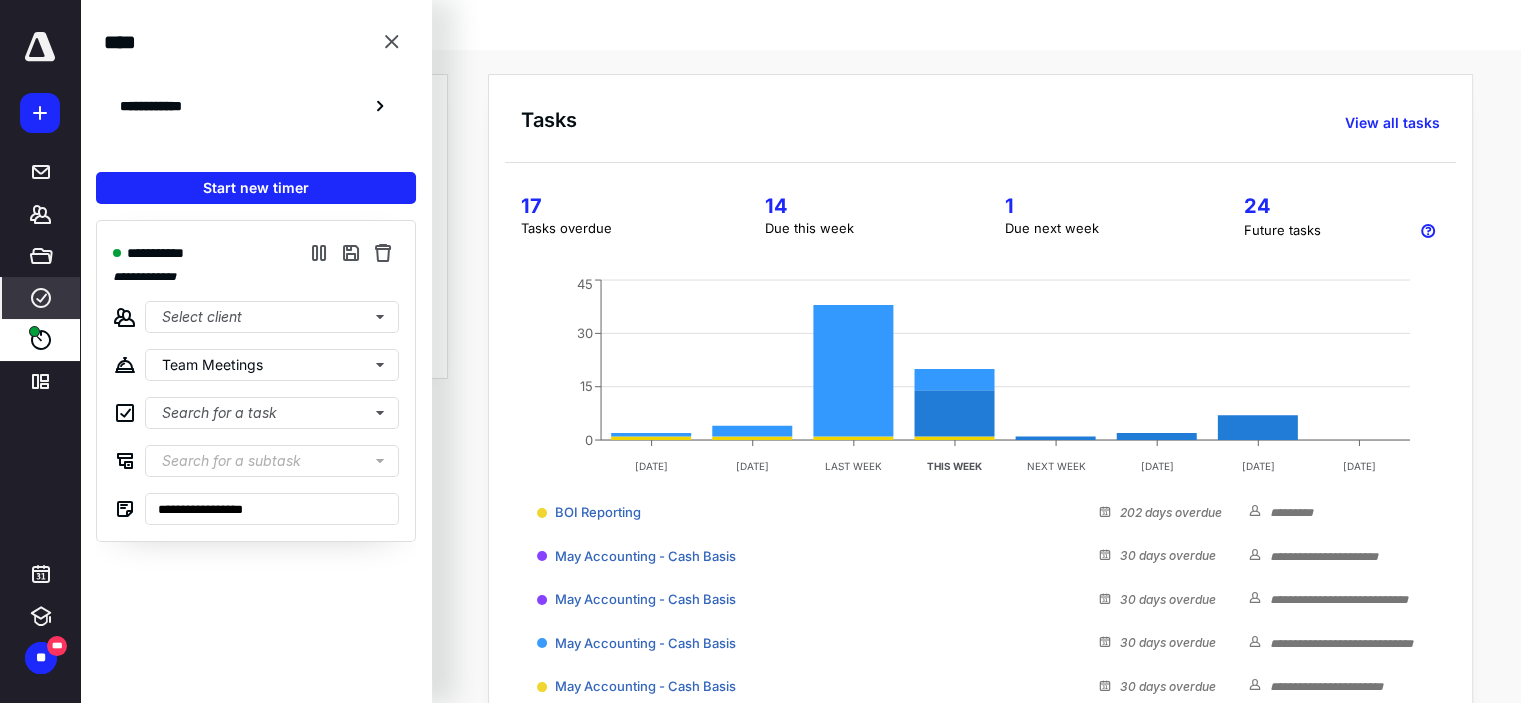 click 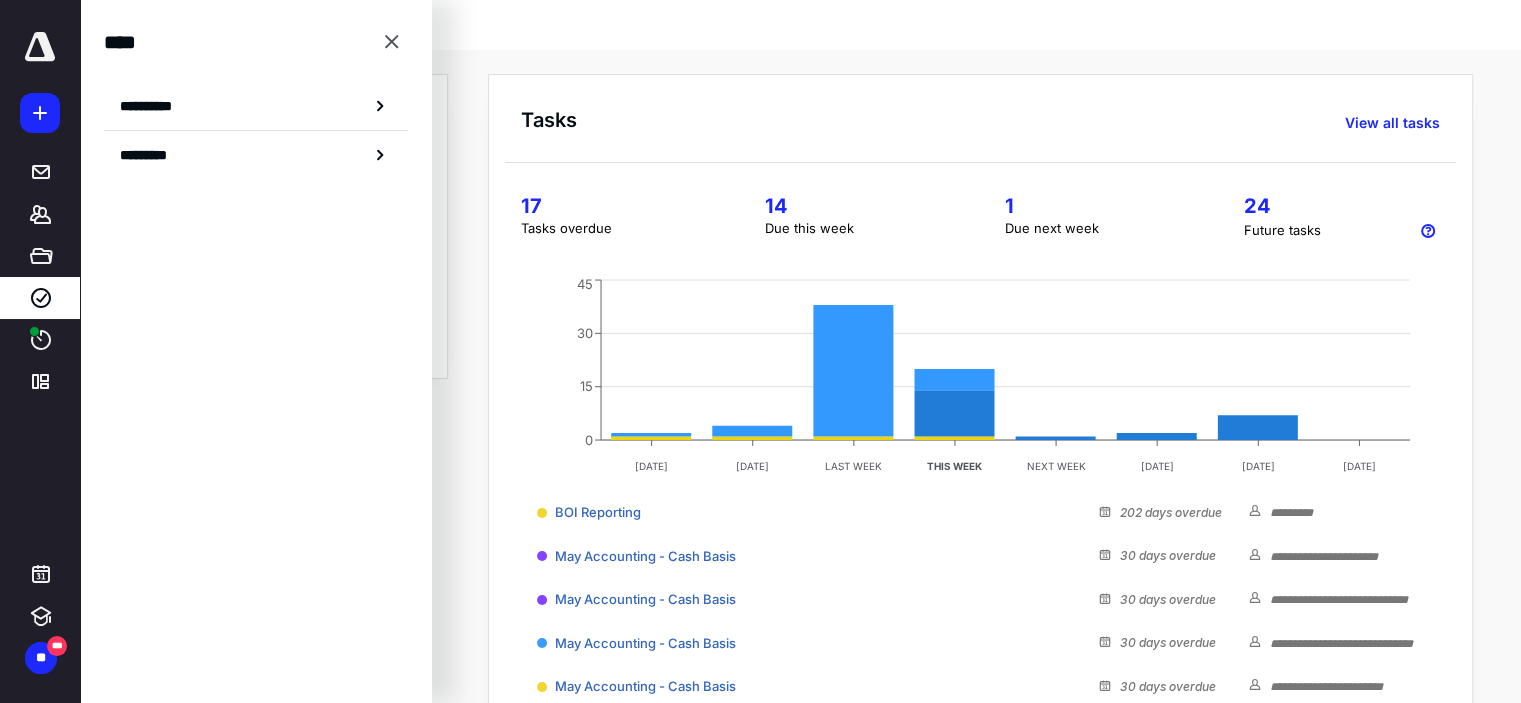 click on "**********" at bounding box center (256, 106) 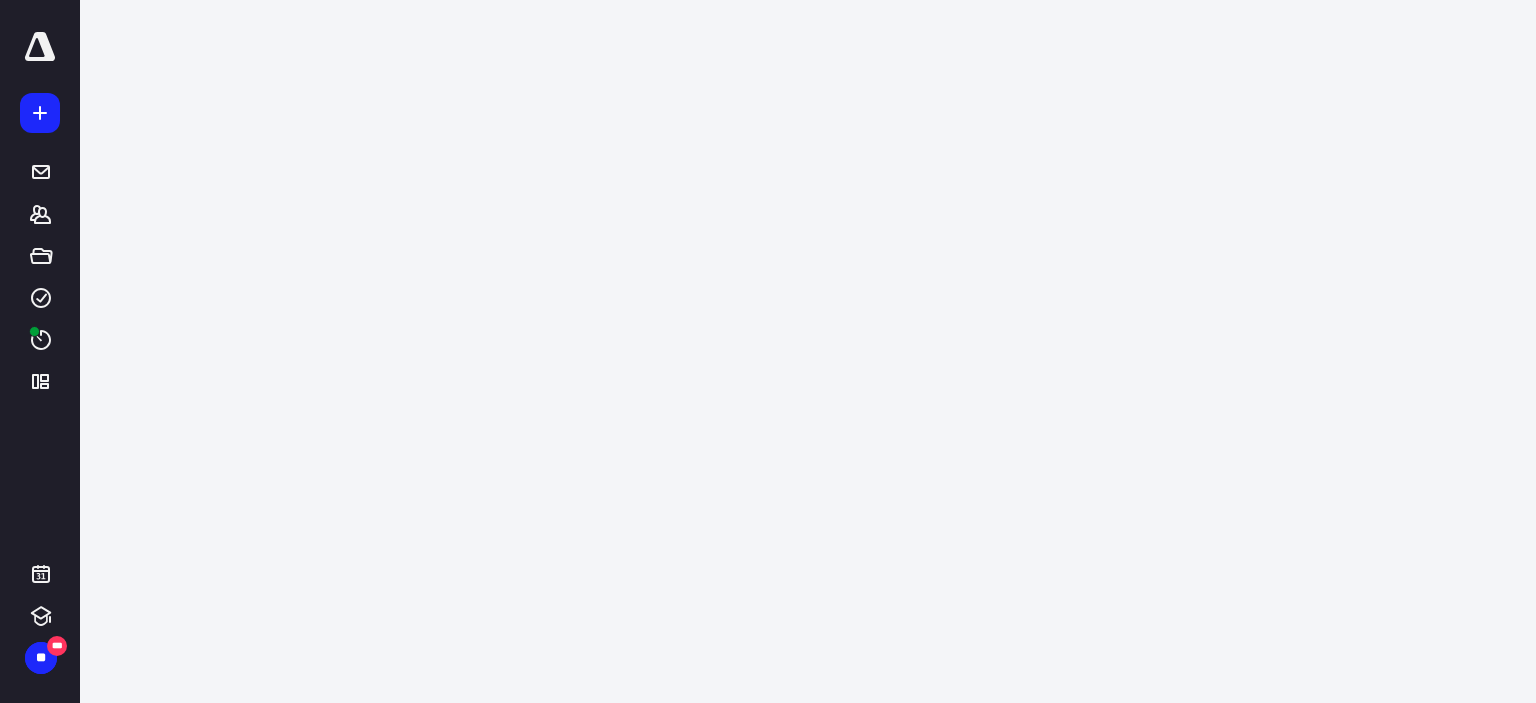 click on "**********" at bounding box center [760, 351] 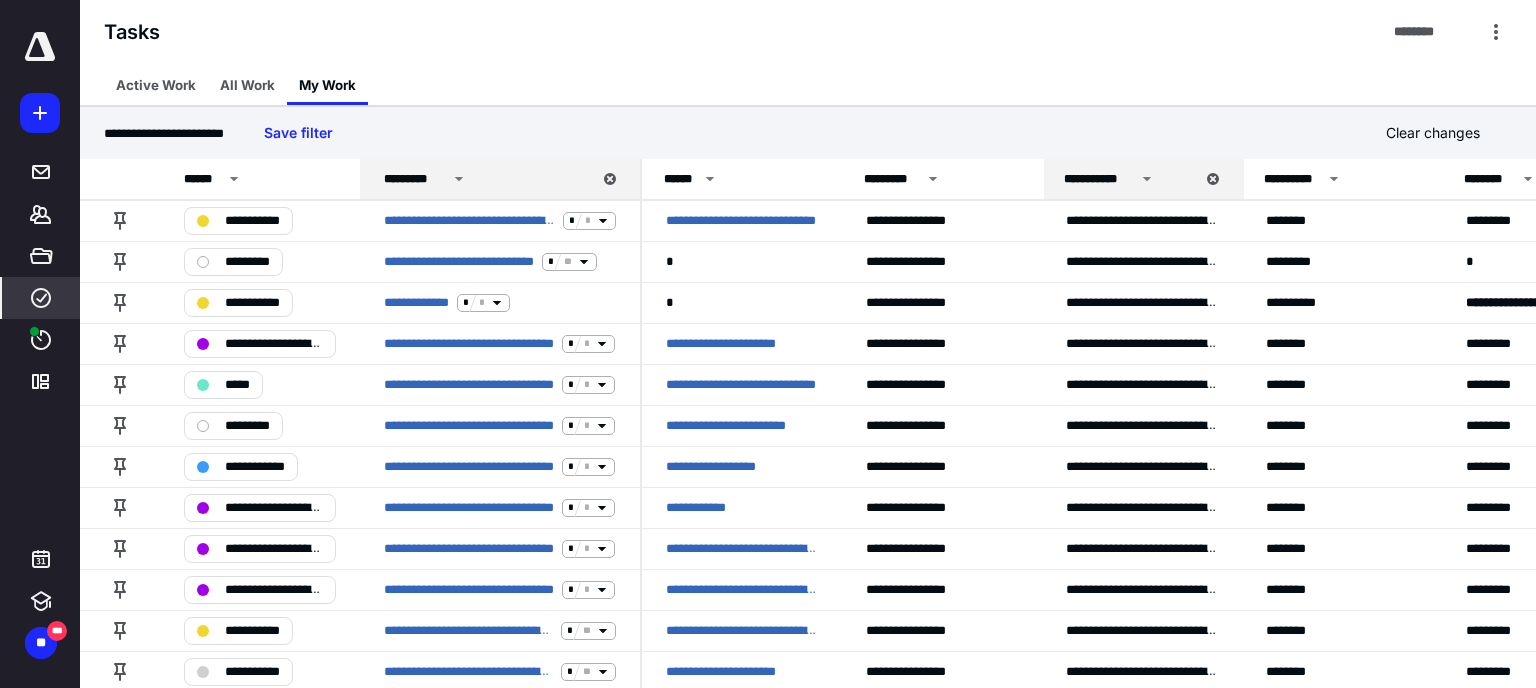 click on "Tasks ********" at bounding box center [808, 32] 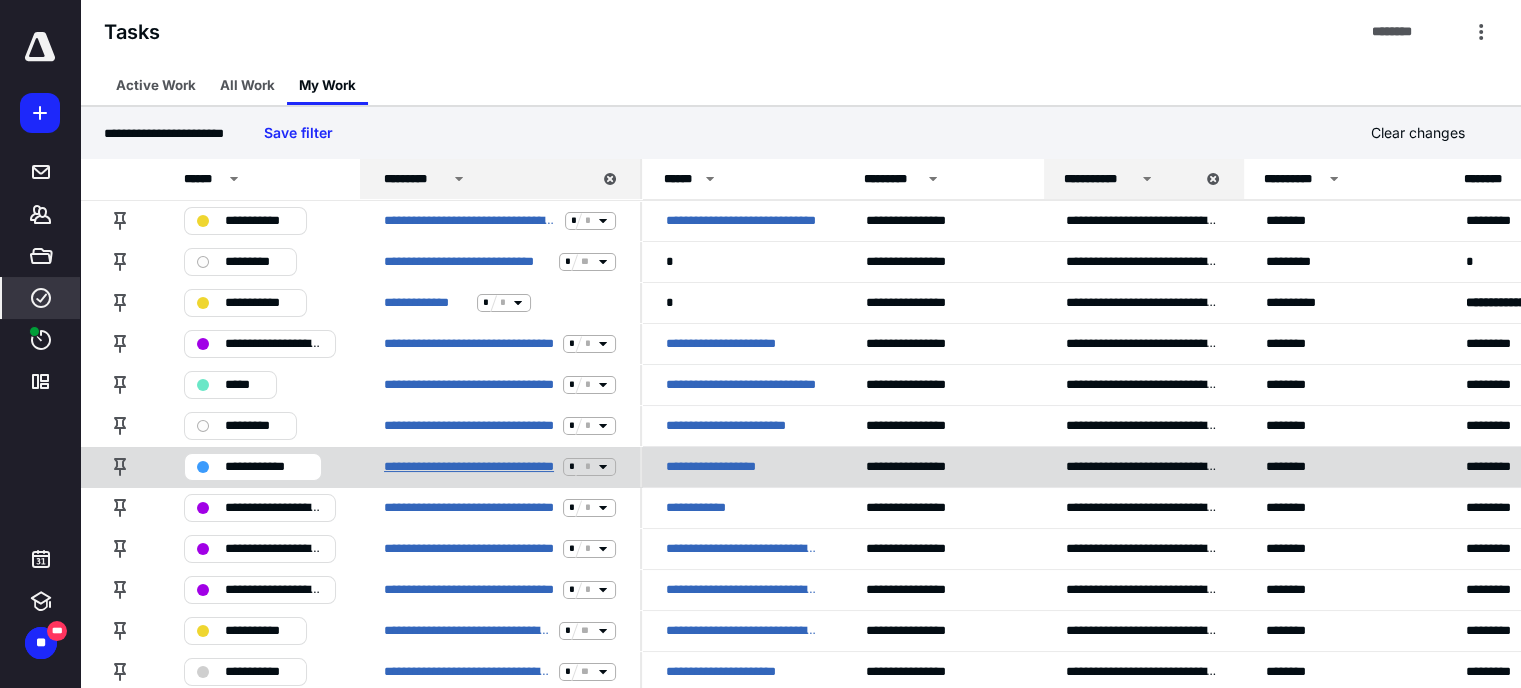 scroll, scrollTop: 100, scrollLeft: 0, axis: vertical 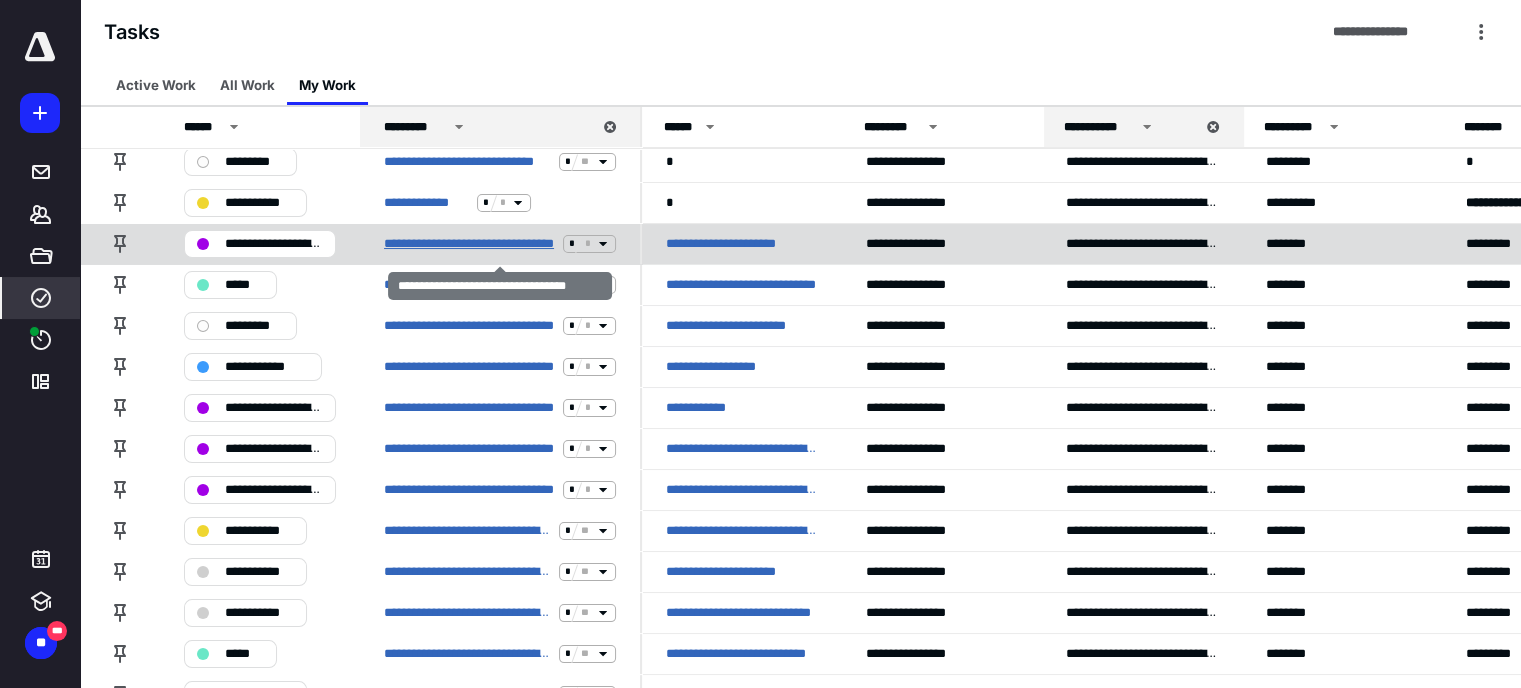 click on "**********" at bounding box center (469, 244) 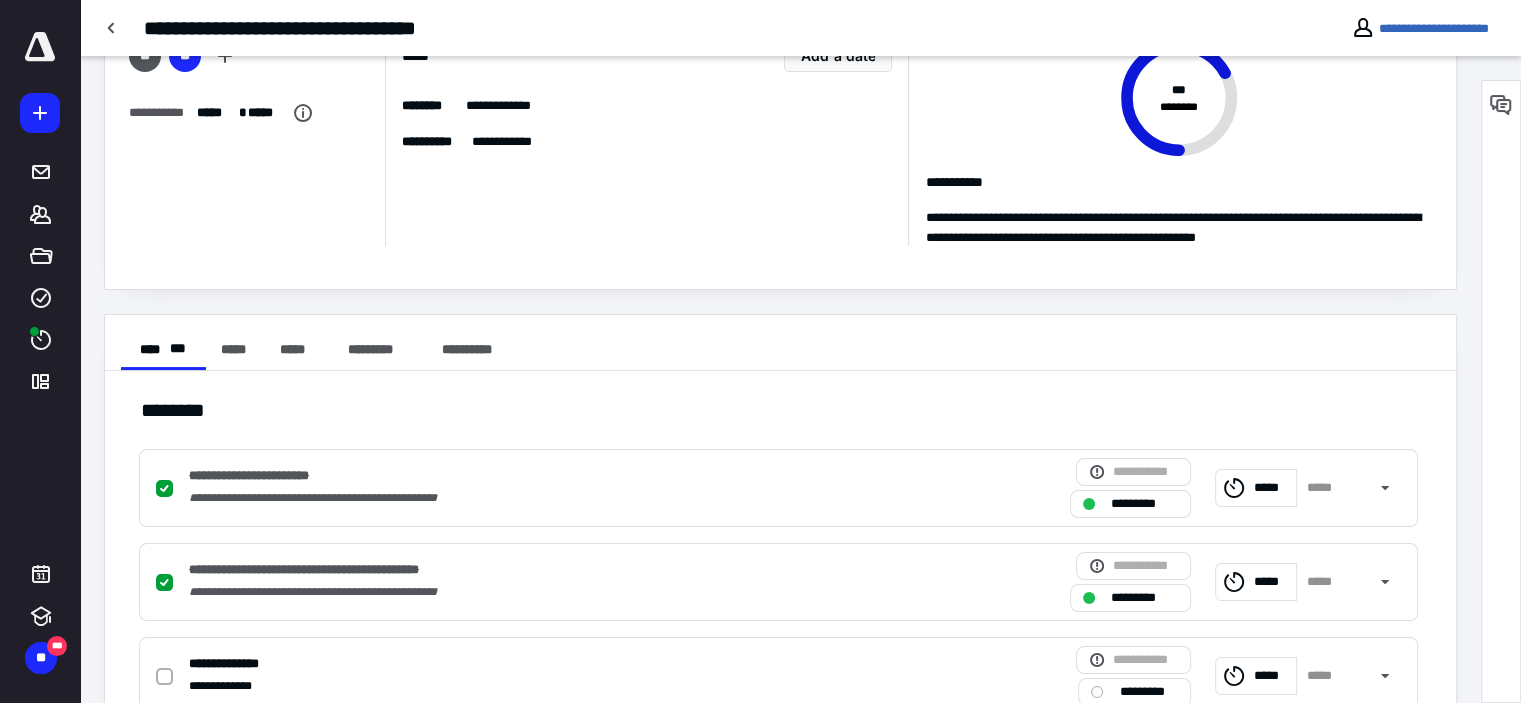 scroll, scrollTop: 187, scrollLeft: 0, axis: vertical 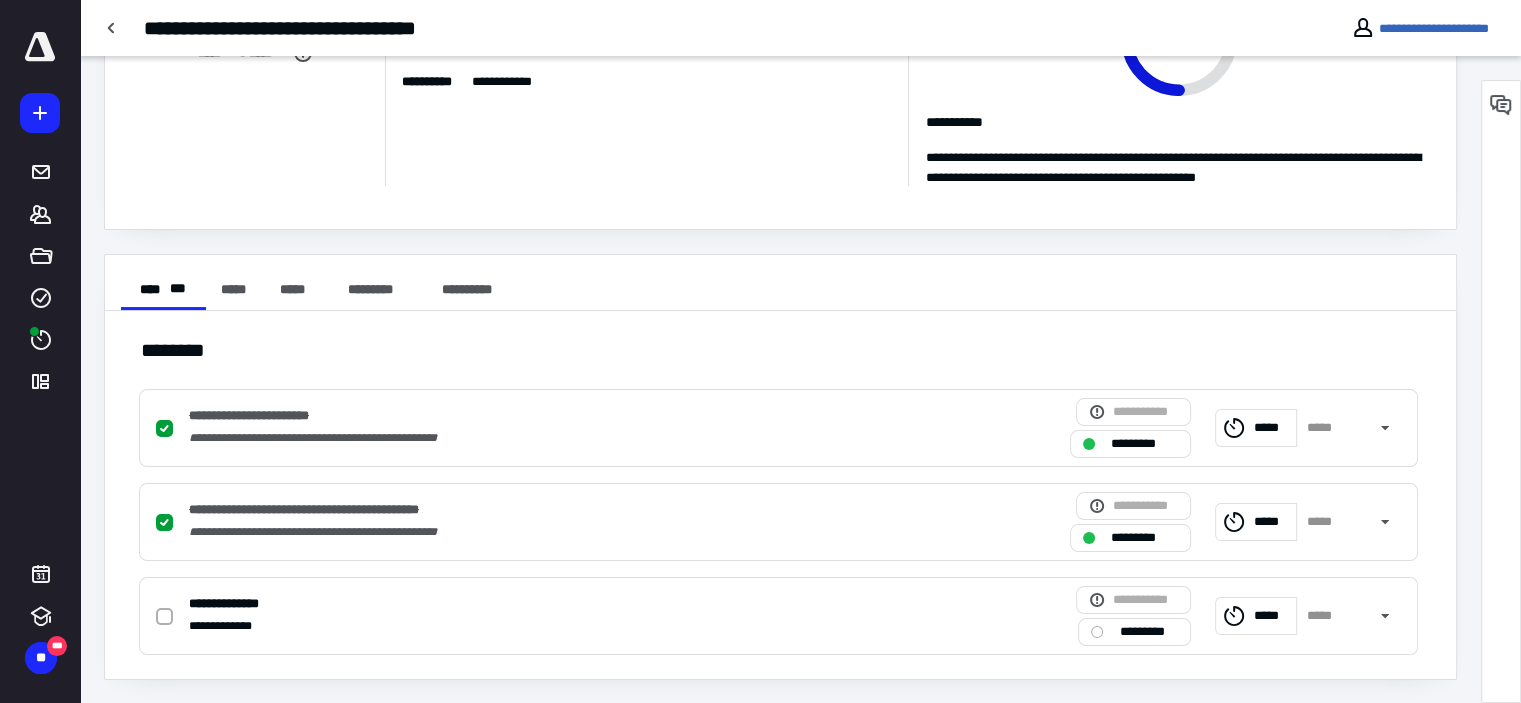 click on "**********" at bounding box center [516, 626] 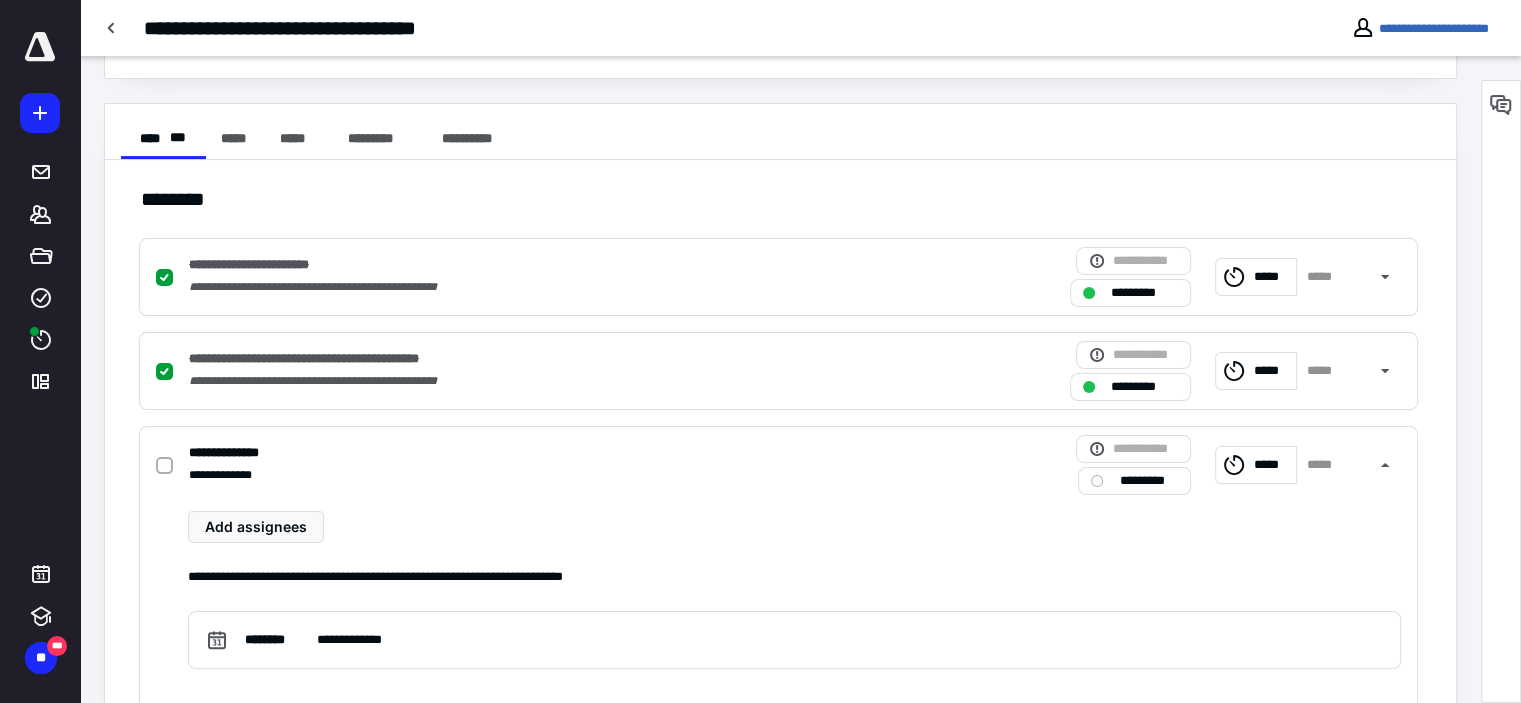 scroll, scrollTop: 292, scrollLeft: 0, axis: vertical 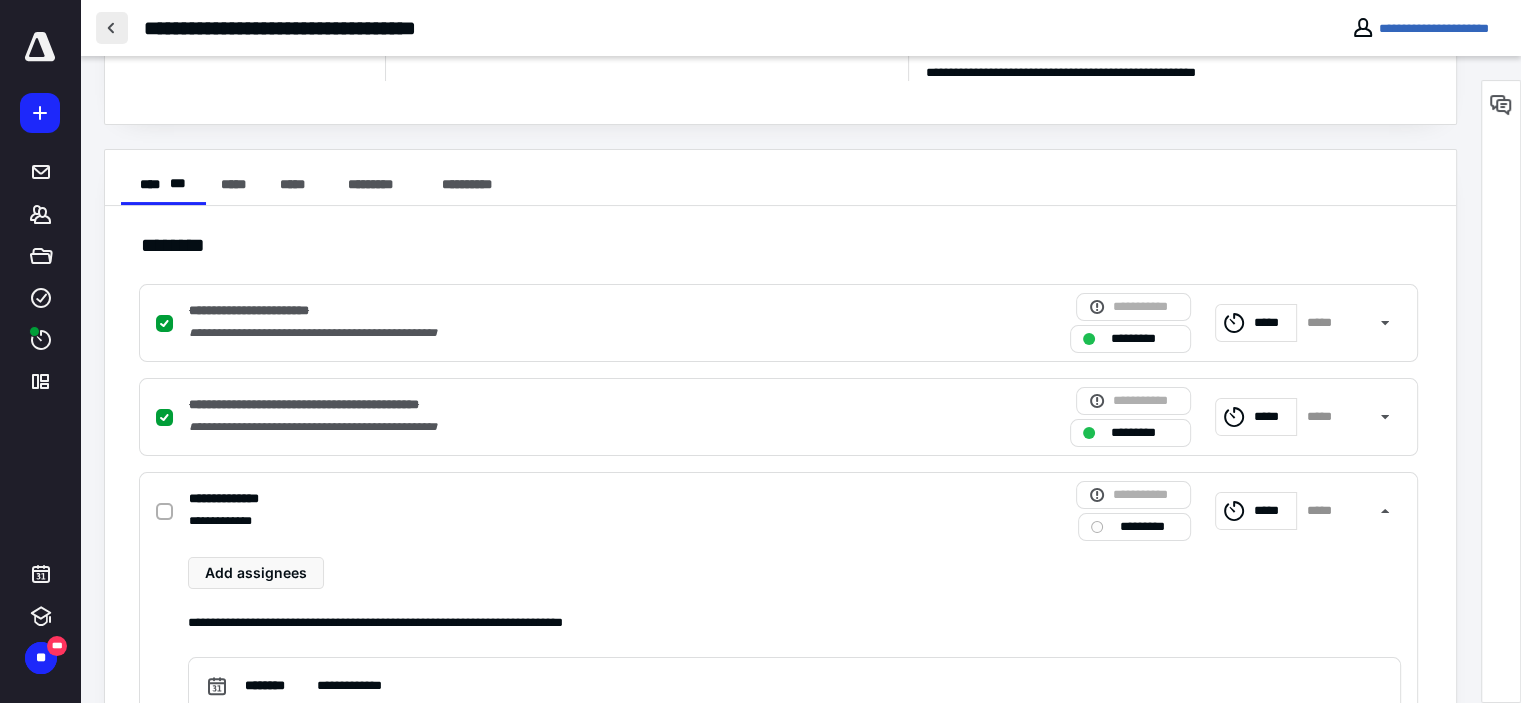 click at bounding box center [112, 28] 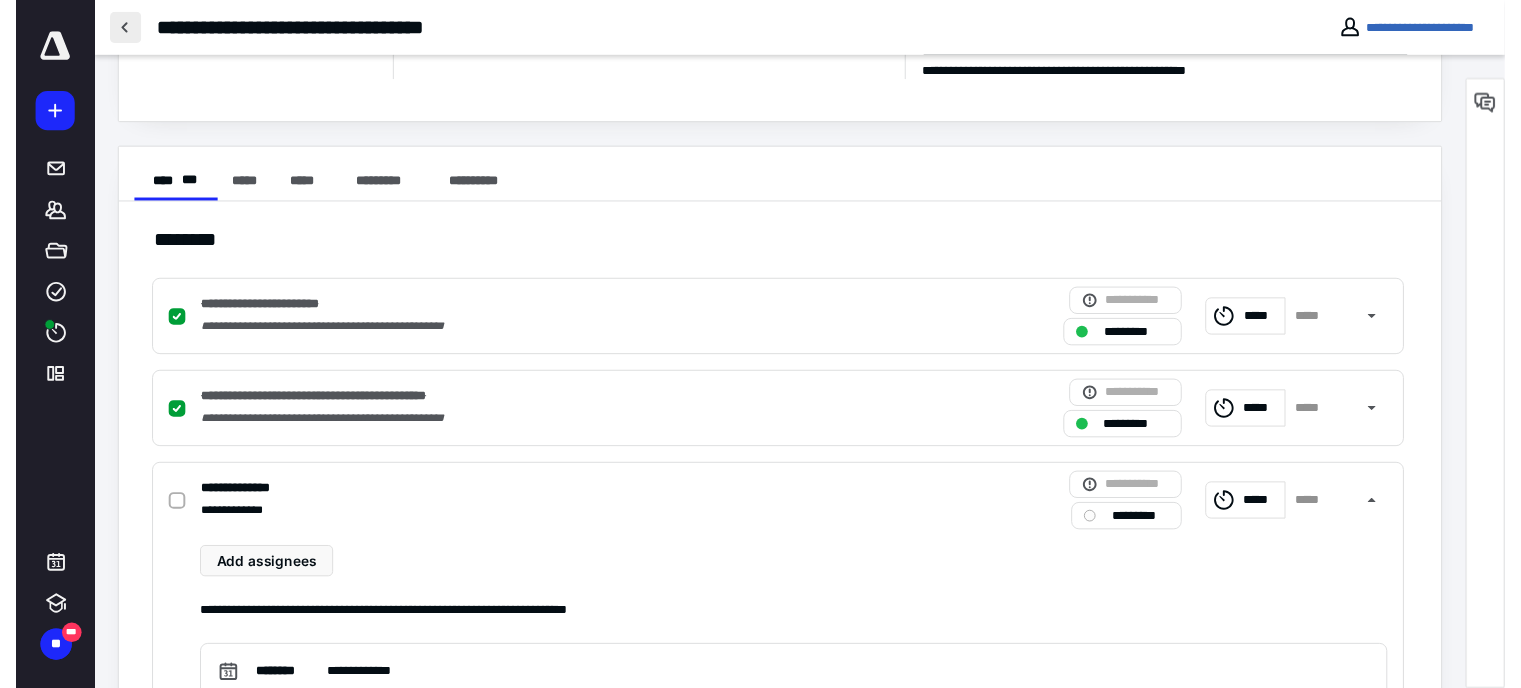 scroll, scrollTop: 0, scrollLeft: 0, axis: both 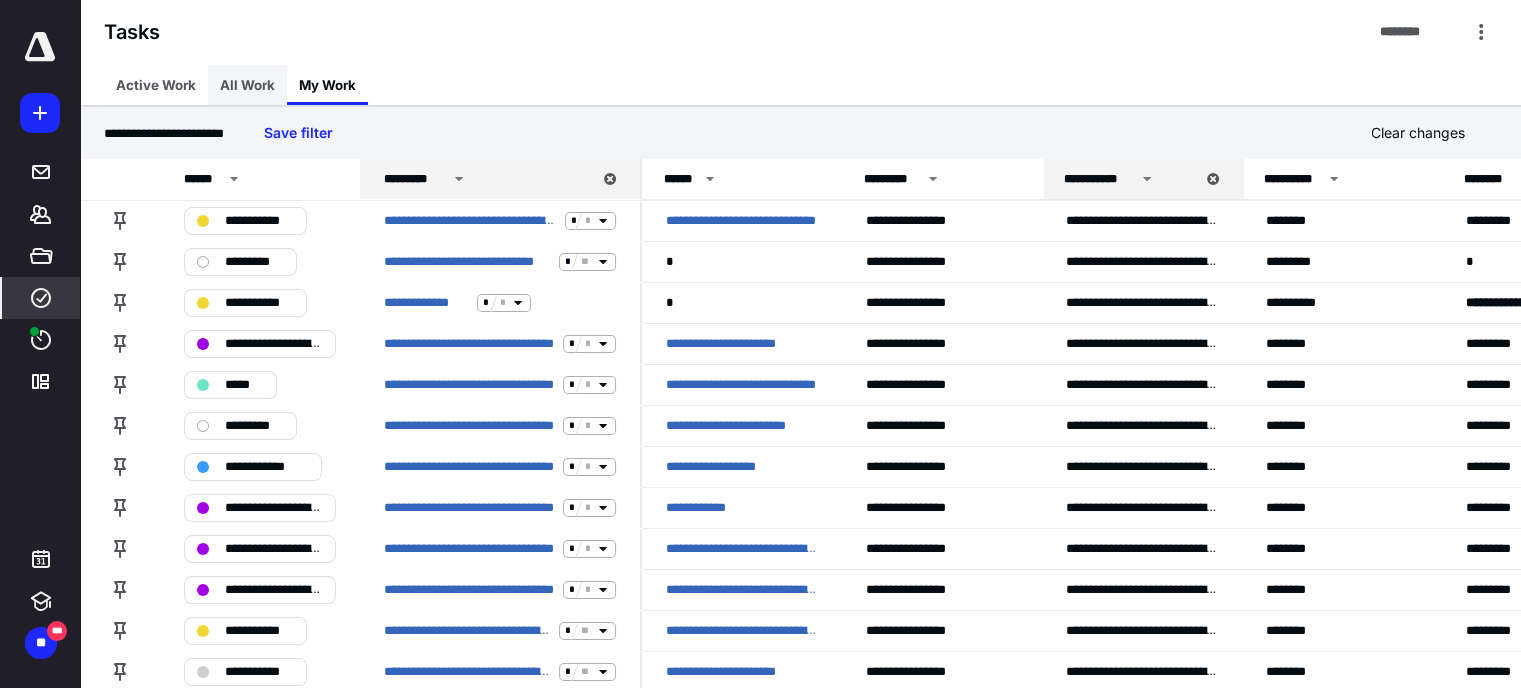 click on "All Work" at bounding box center (247, 85) 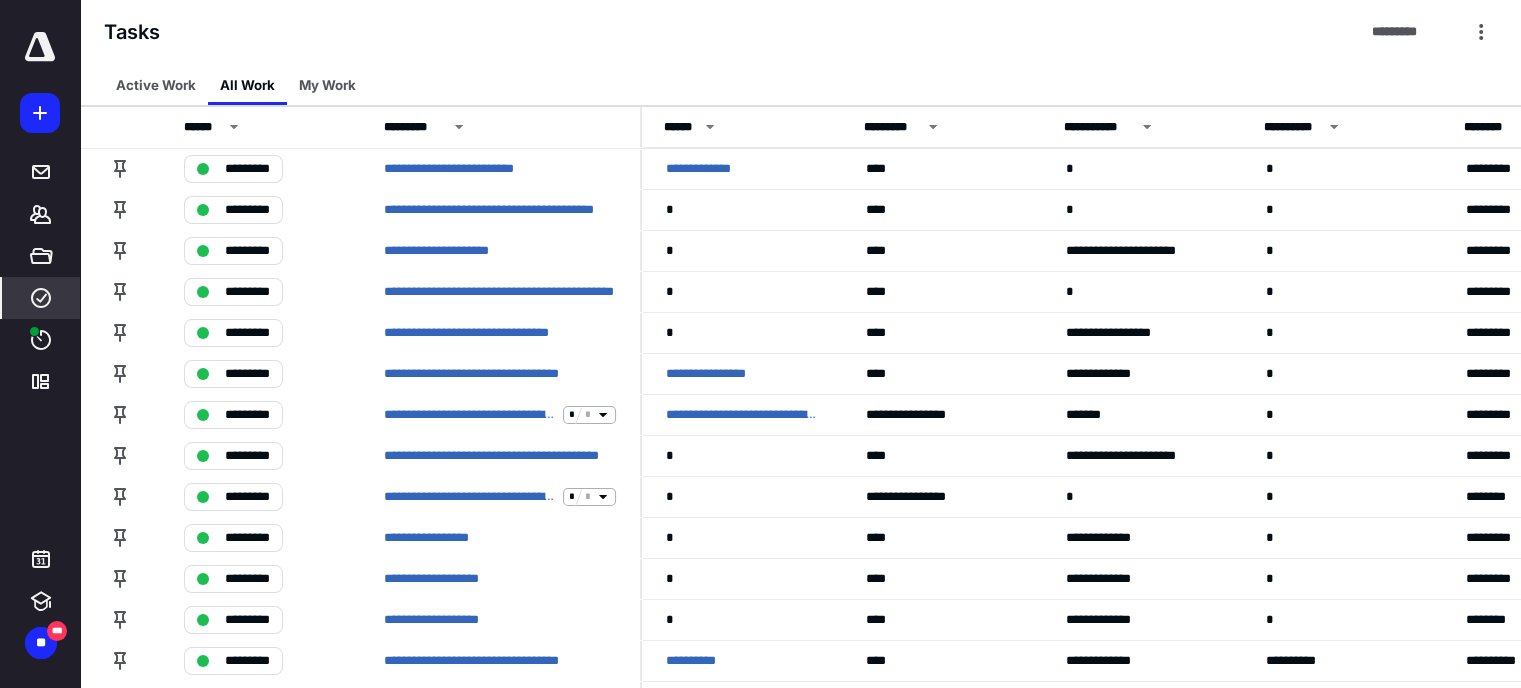 click on "Active Work All Work My Work" at bounding box center (800, 85) 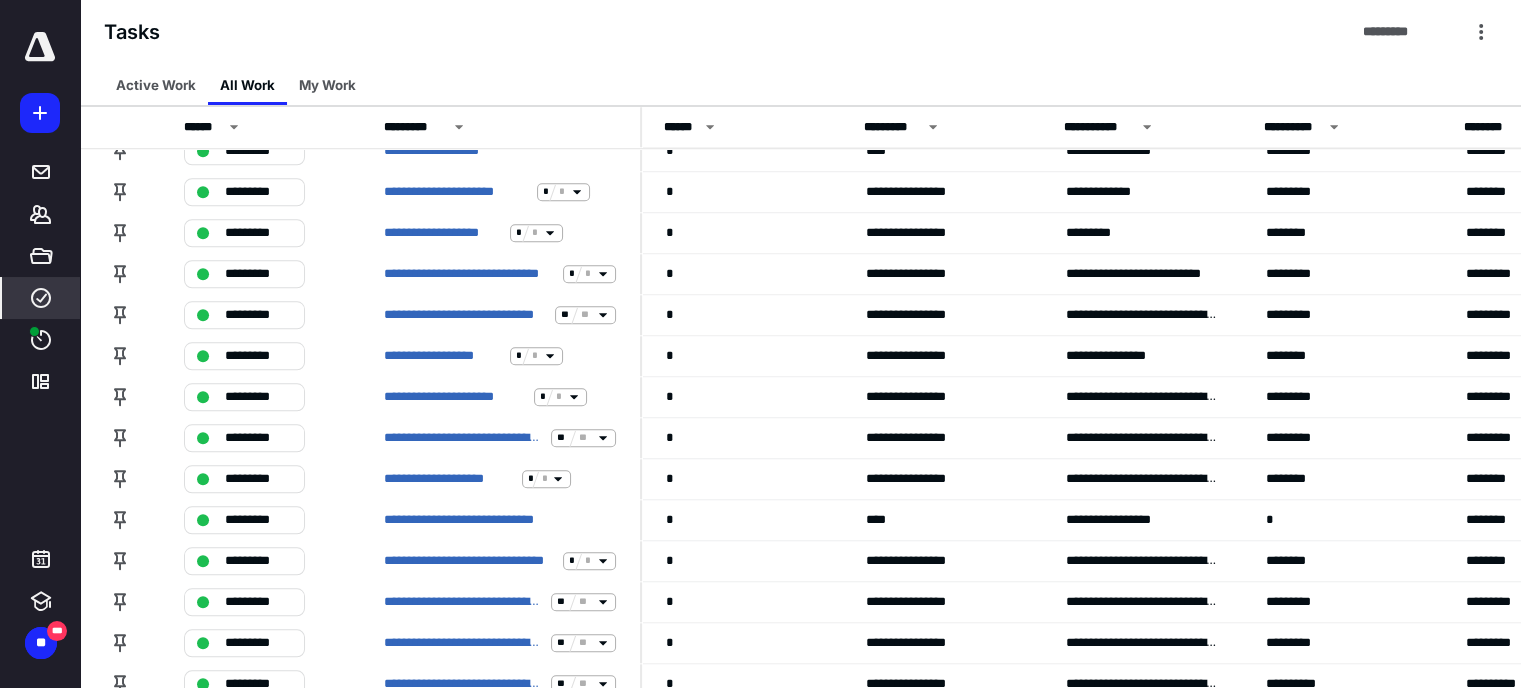 scroll, scrollTop: 1584, scrollLeft: 0, axis: vertical 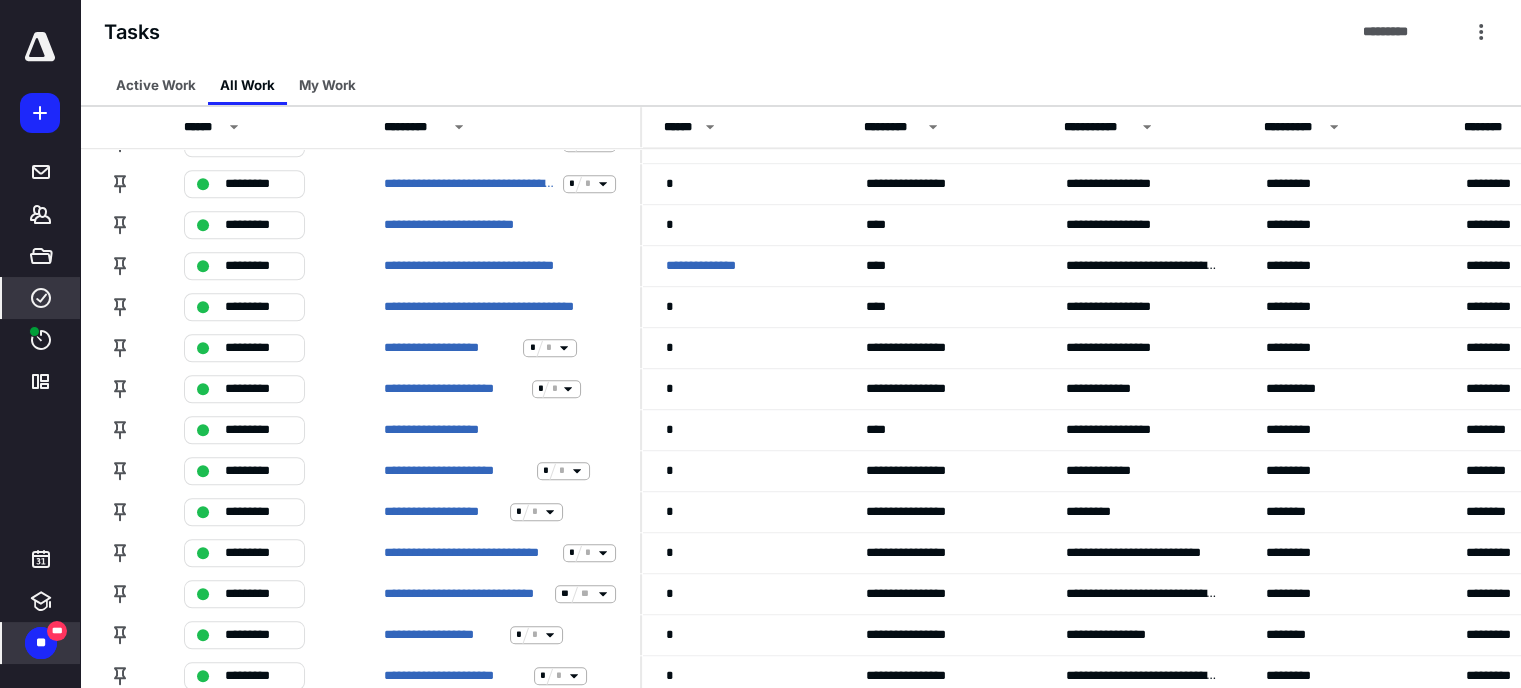 click on "**" at bounding box center [41, 643] 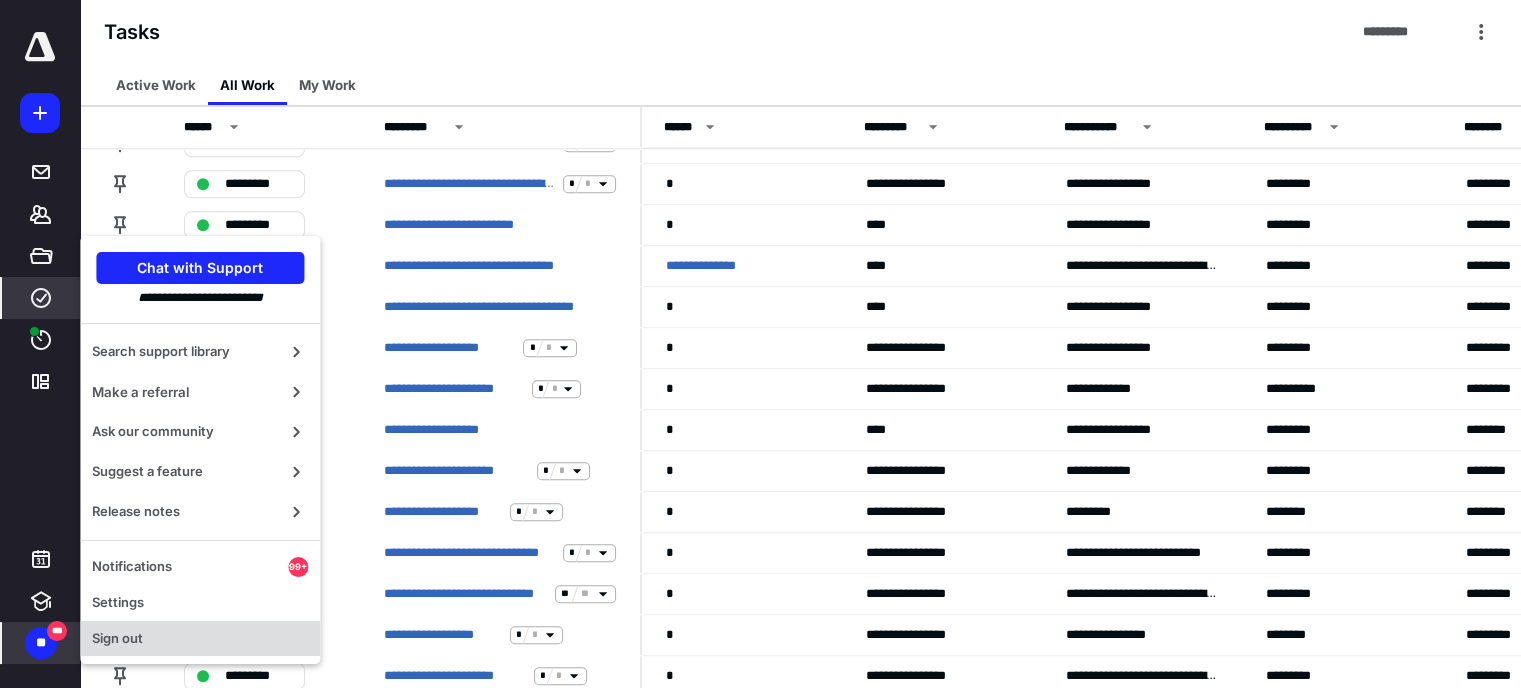 click on "Sign out" at bounding box center [200, 639] 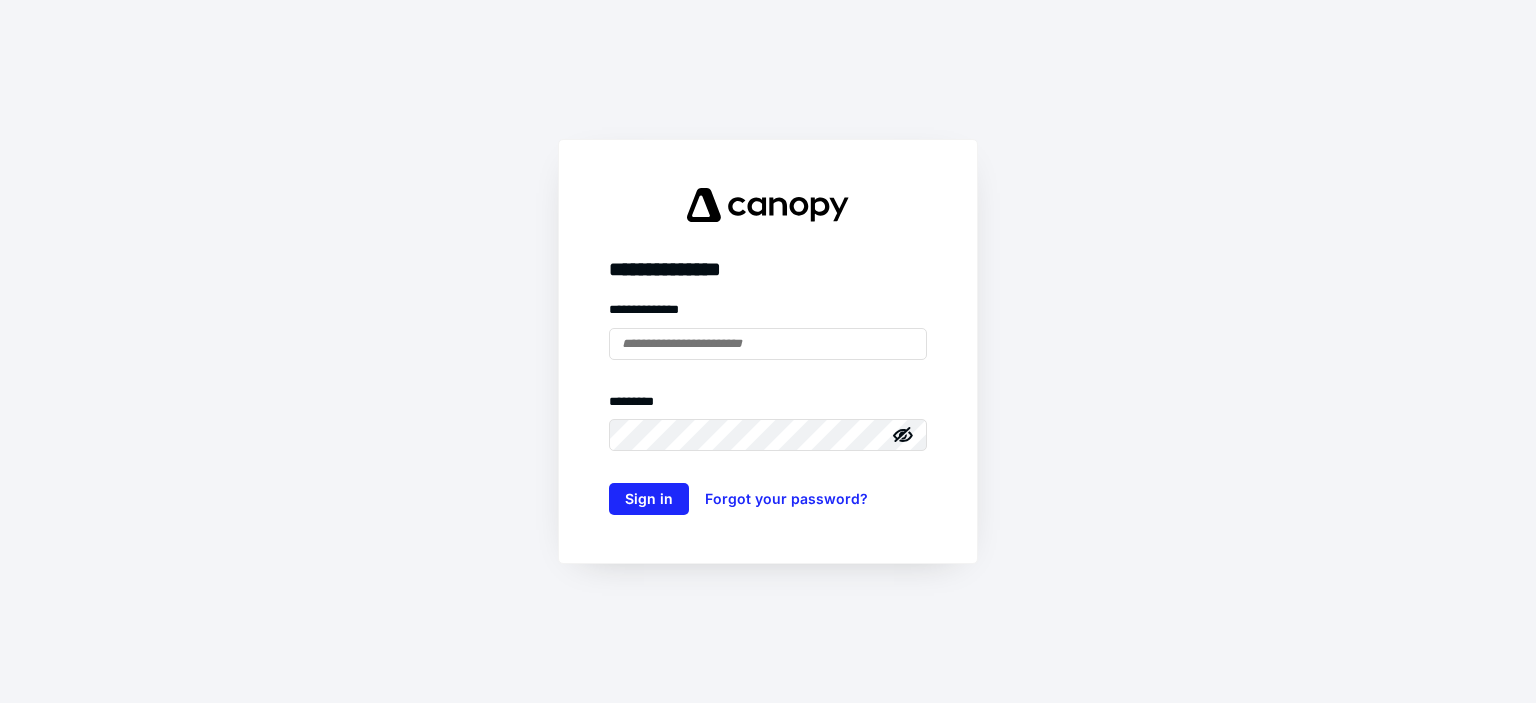type on "**********" 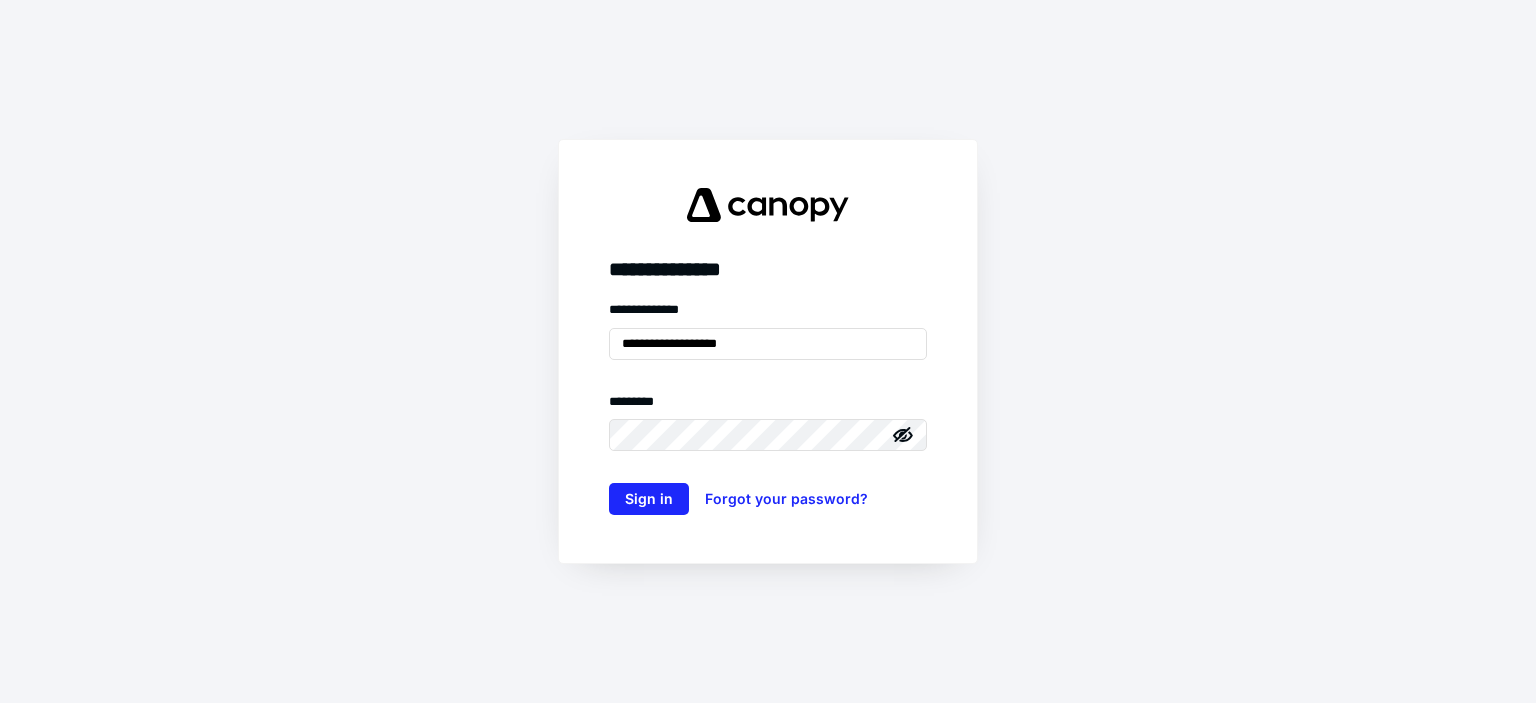 scroll, scrollTop: 0, scrollLeft: 0, axis: both 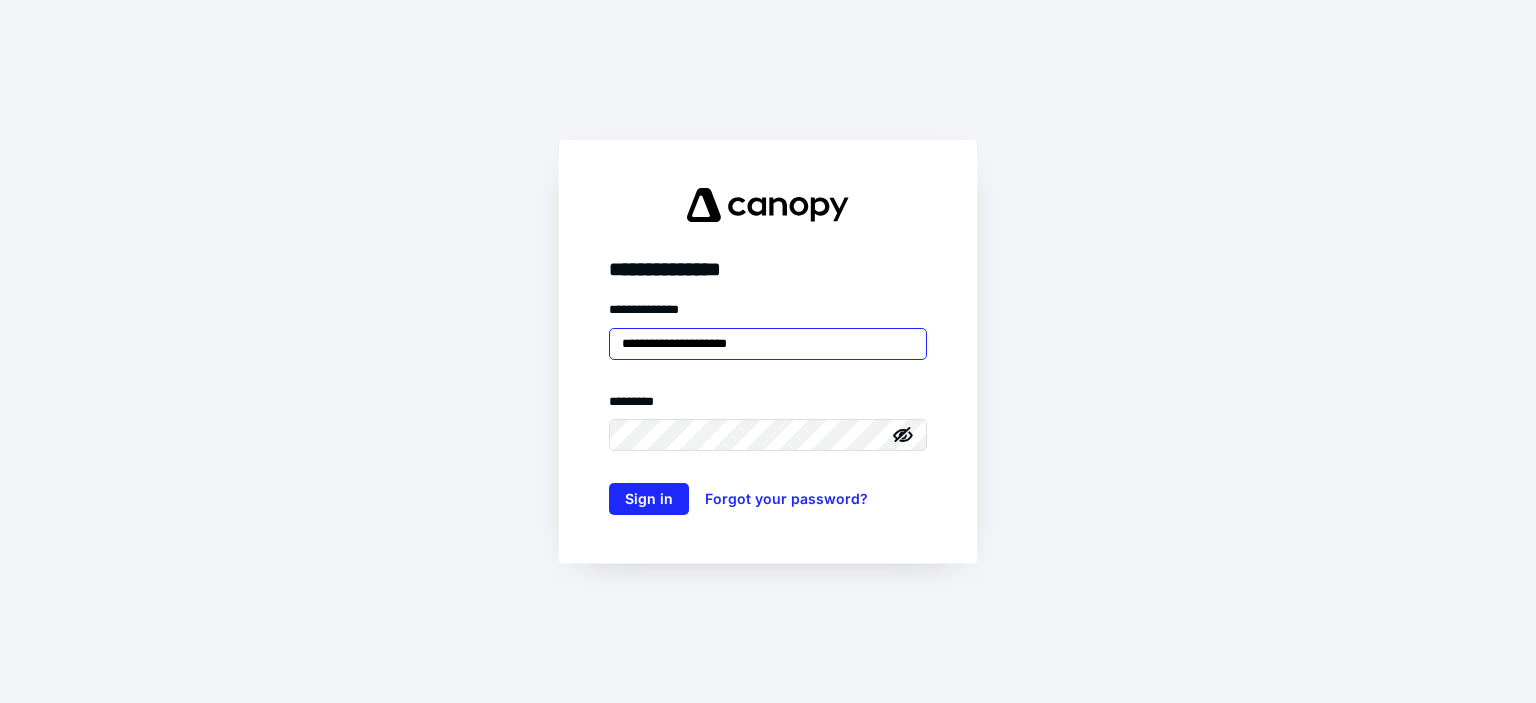 click on "**********" at bounding box center [768, 344] 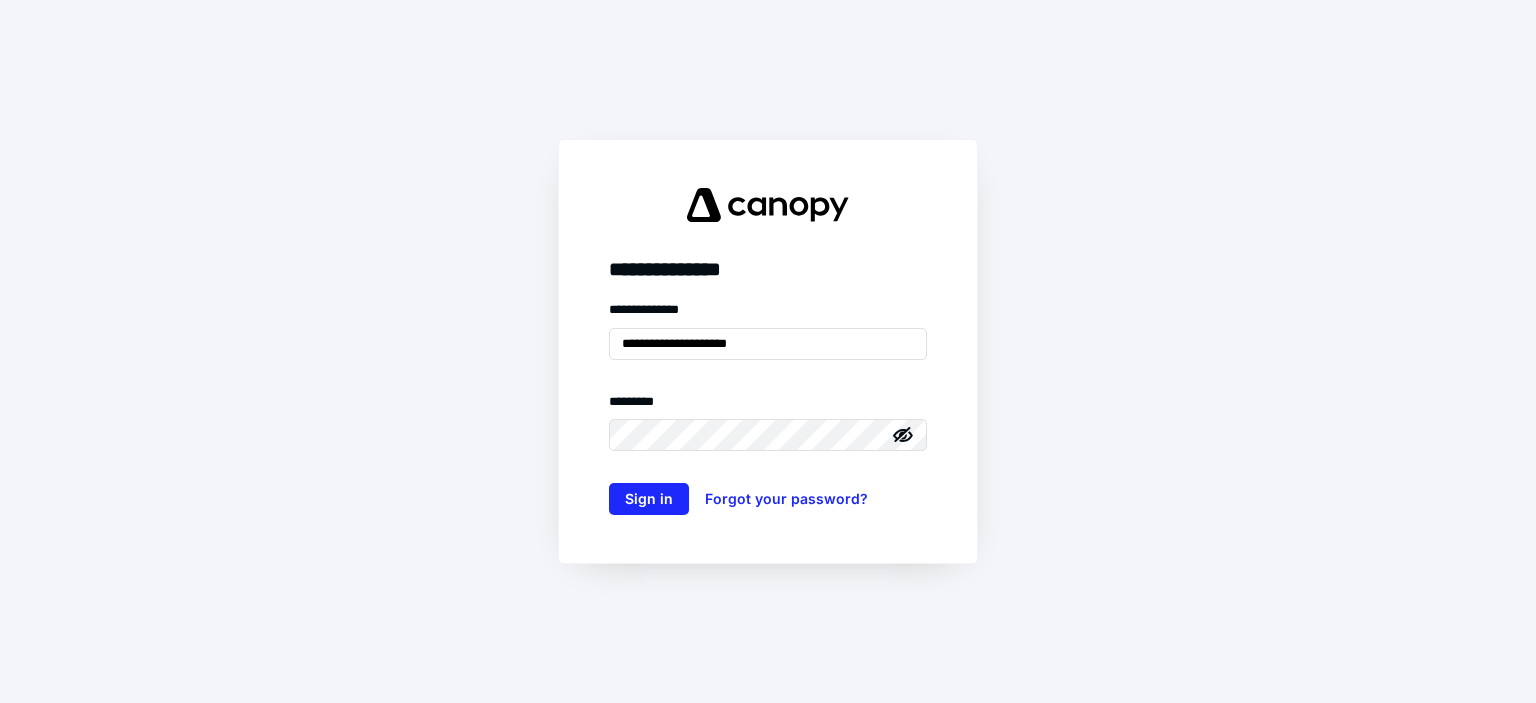 click at bounding box center [903, 344] 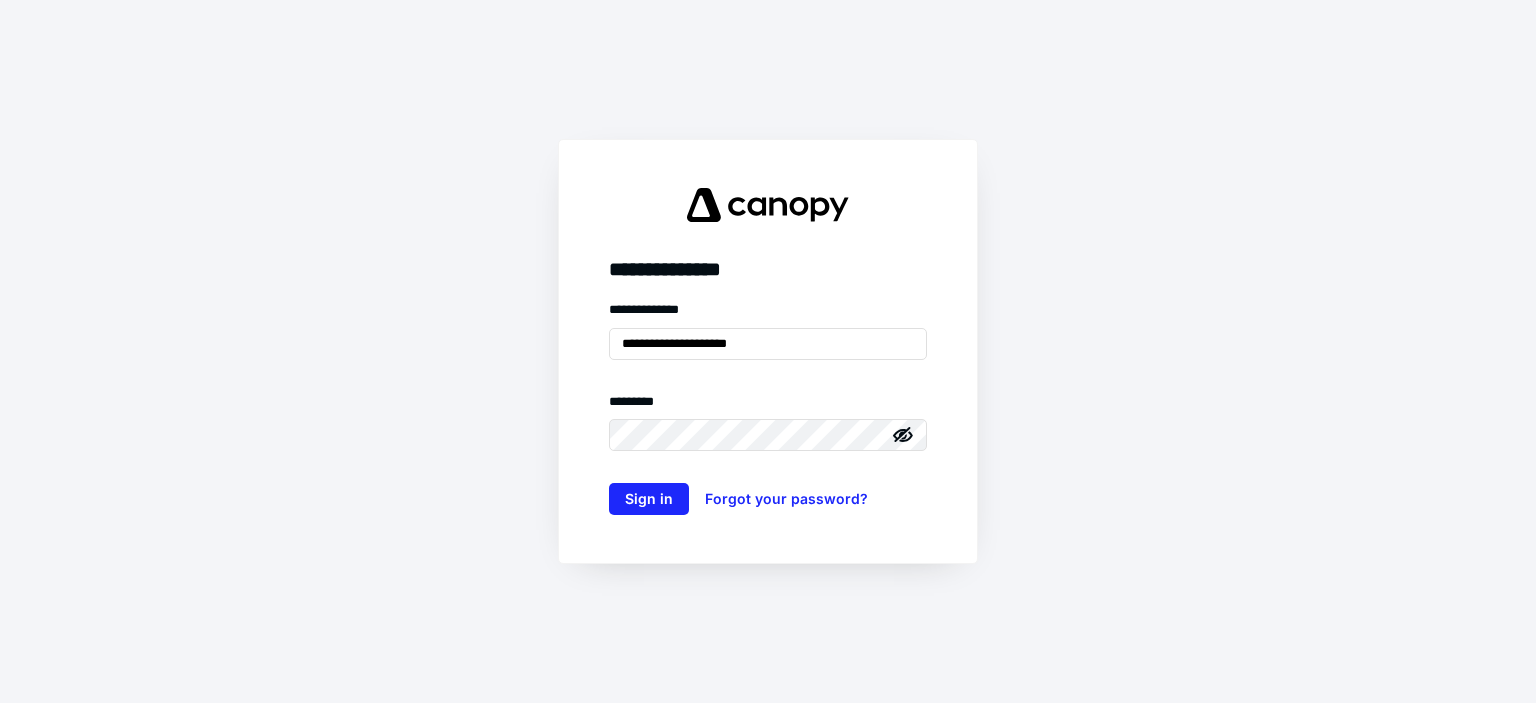 click at bounding box center [903, 344] 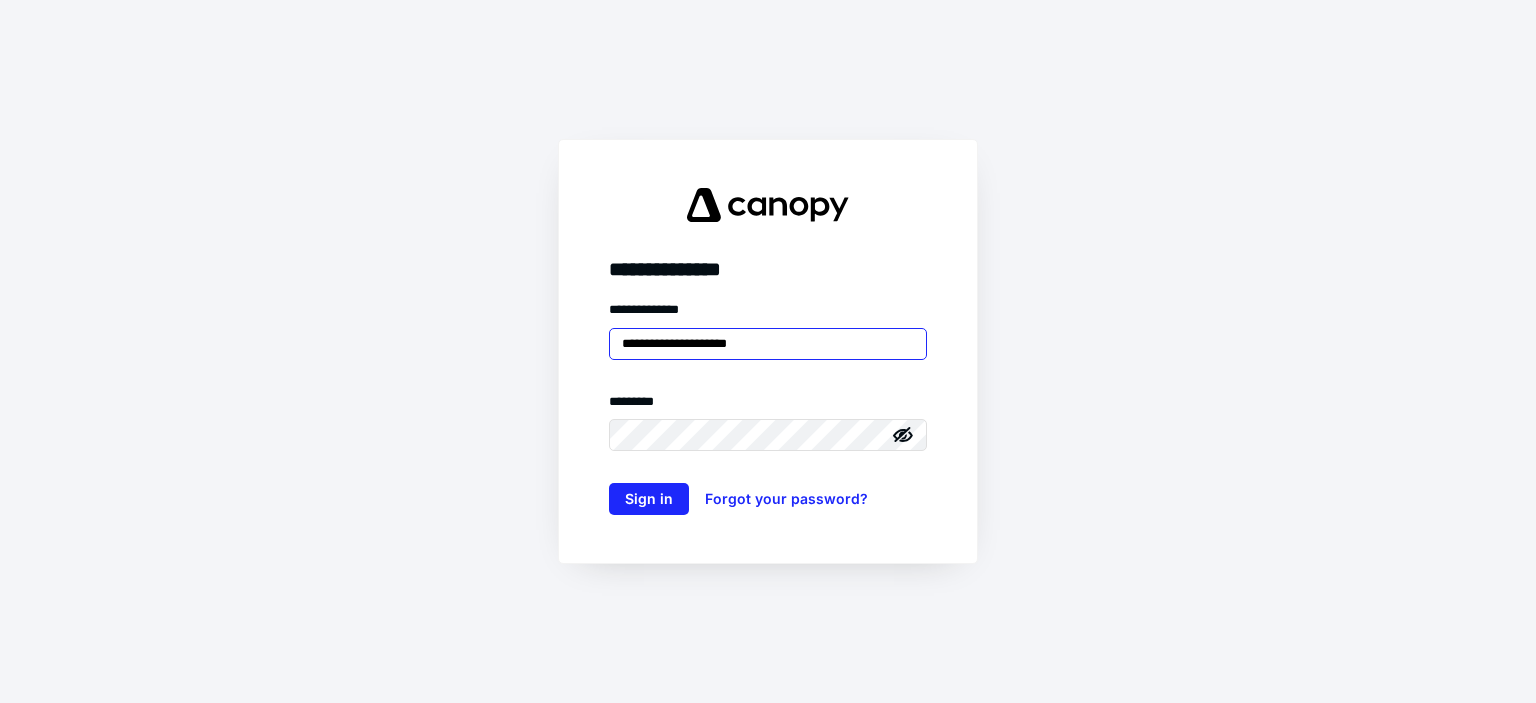type on "**********" 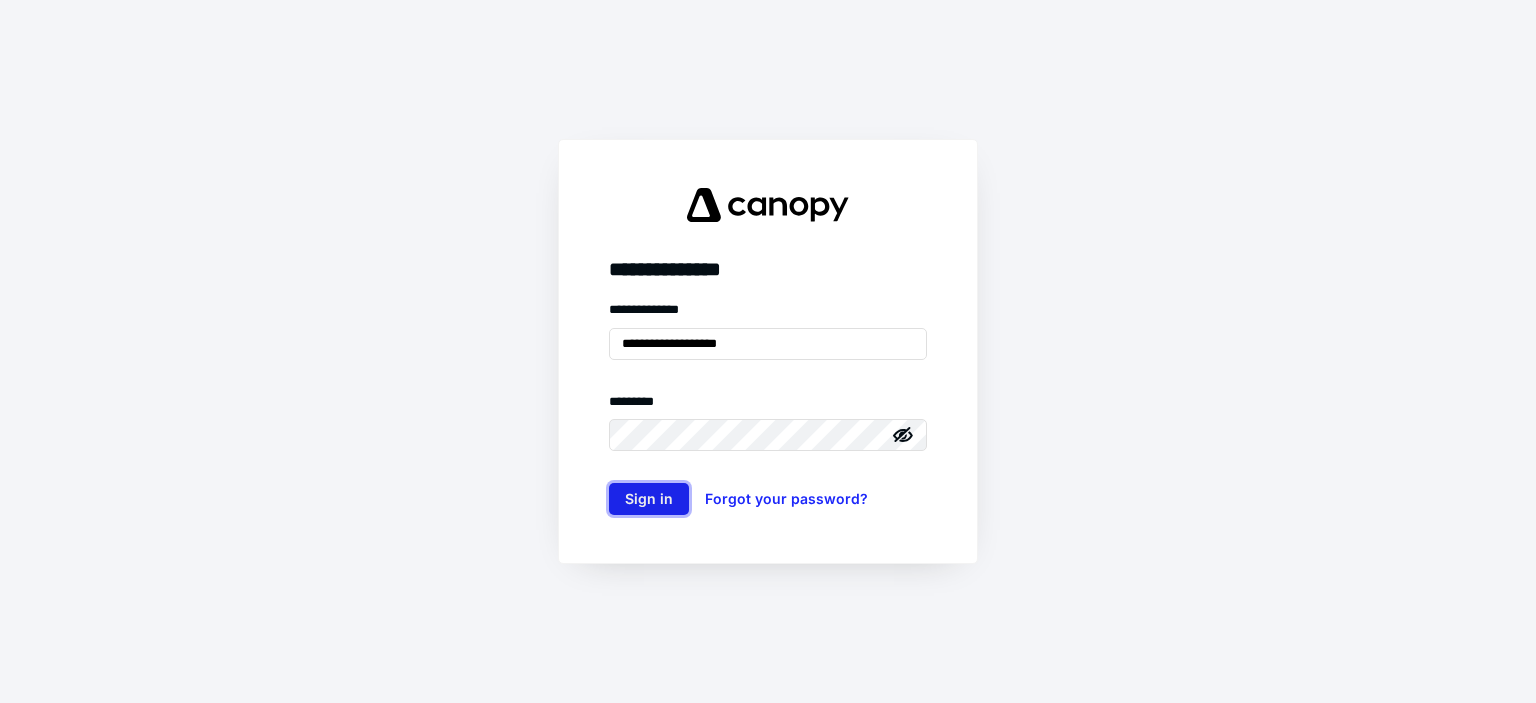 click on "Sign in" at bounding box center (649, 499) 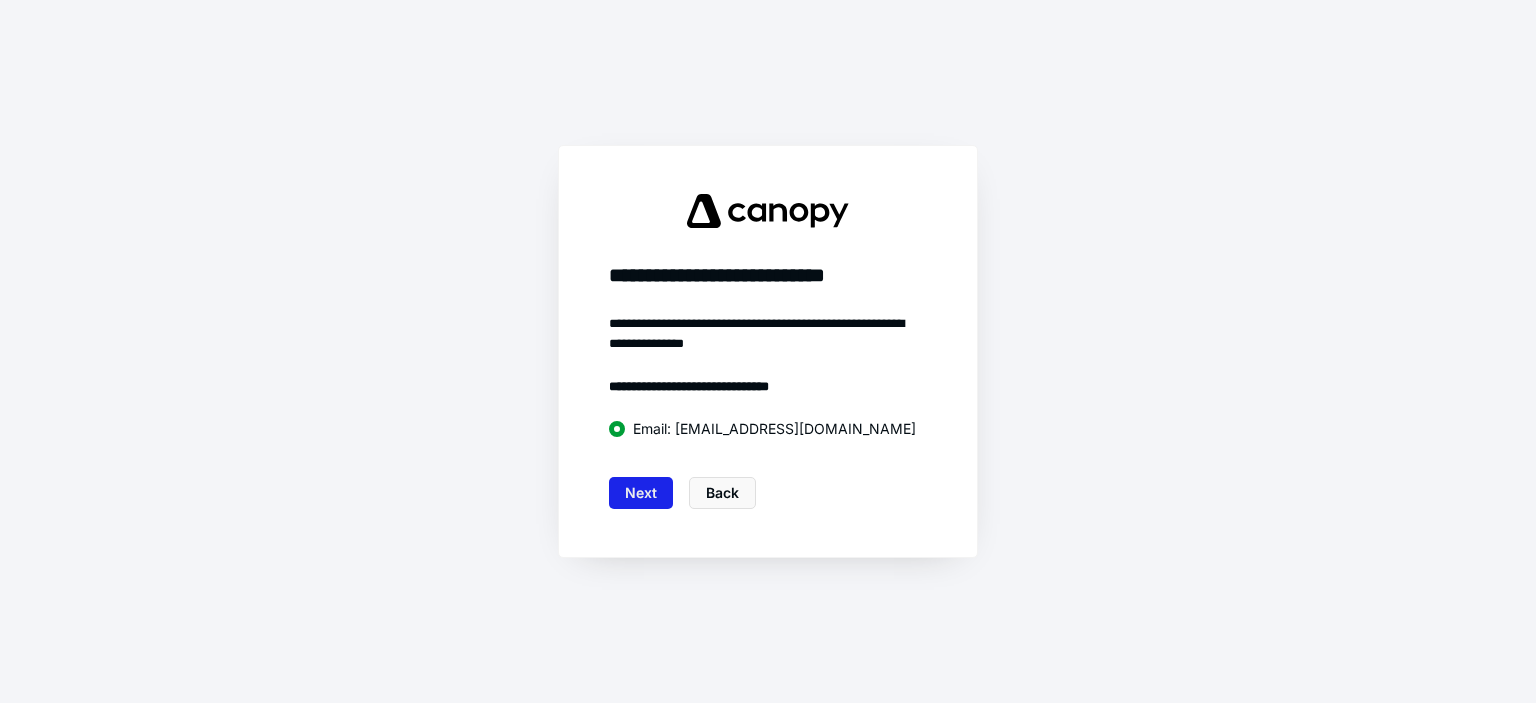 click on "Next" at bounding box center [641, 493] 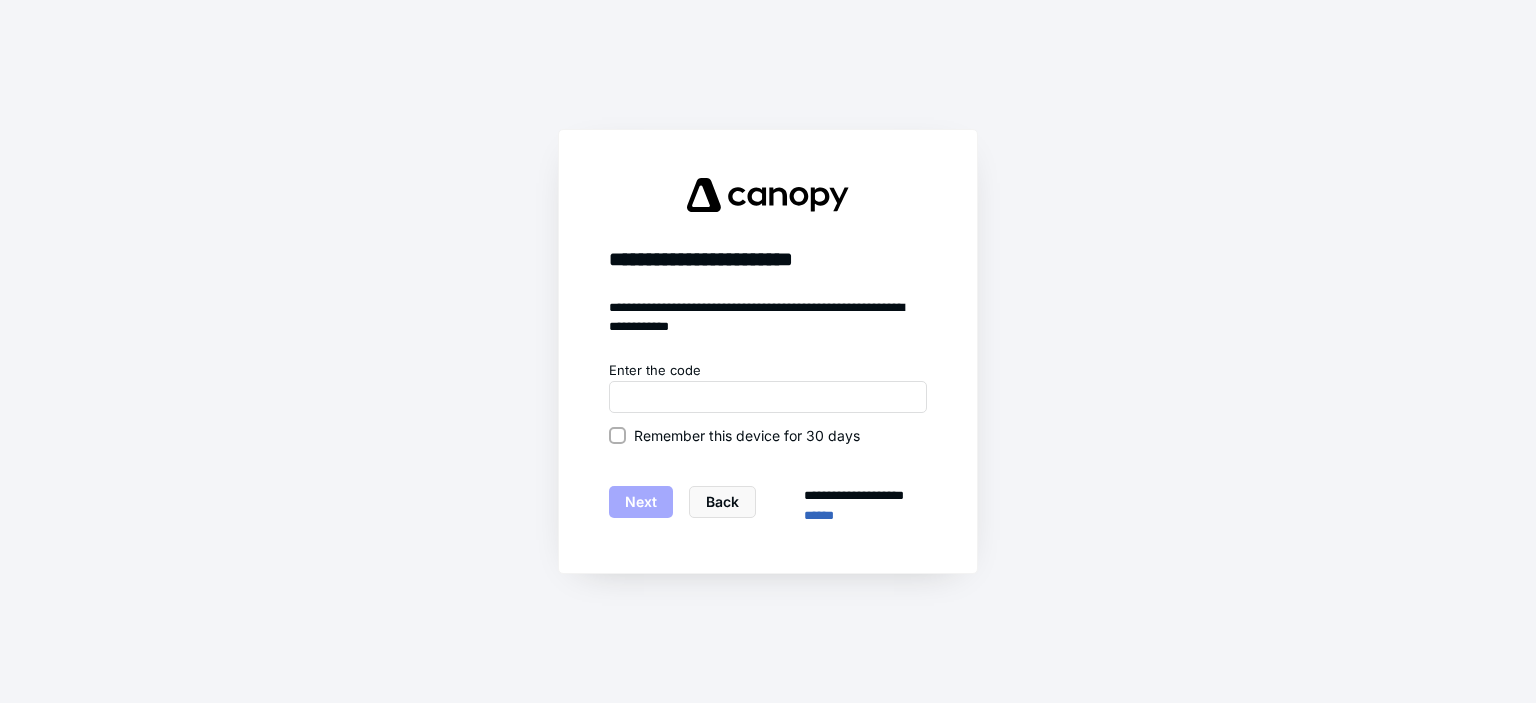drag, startPoint x: 618, startPoint y: 432, endPoint x: 1305, endPoint y: 355, distance: 691.3017 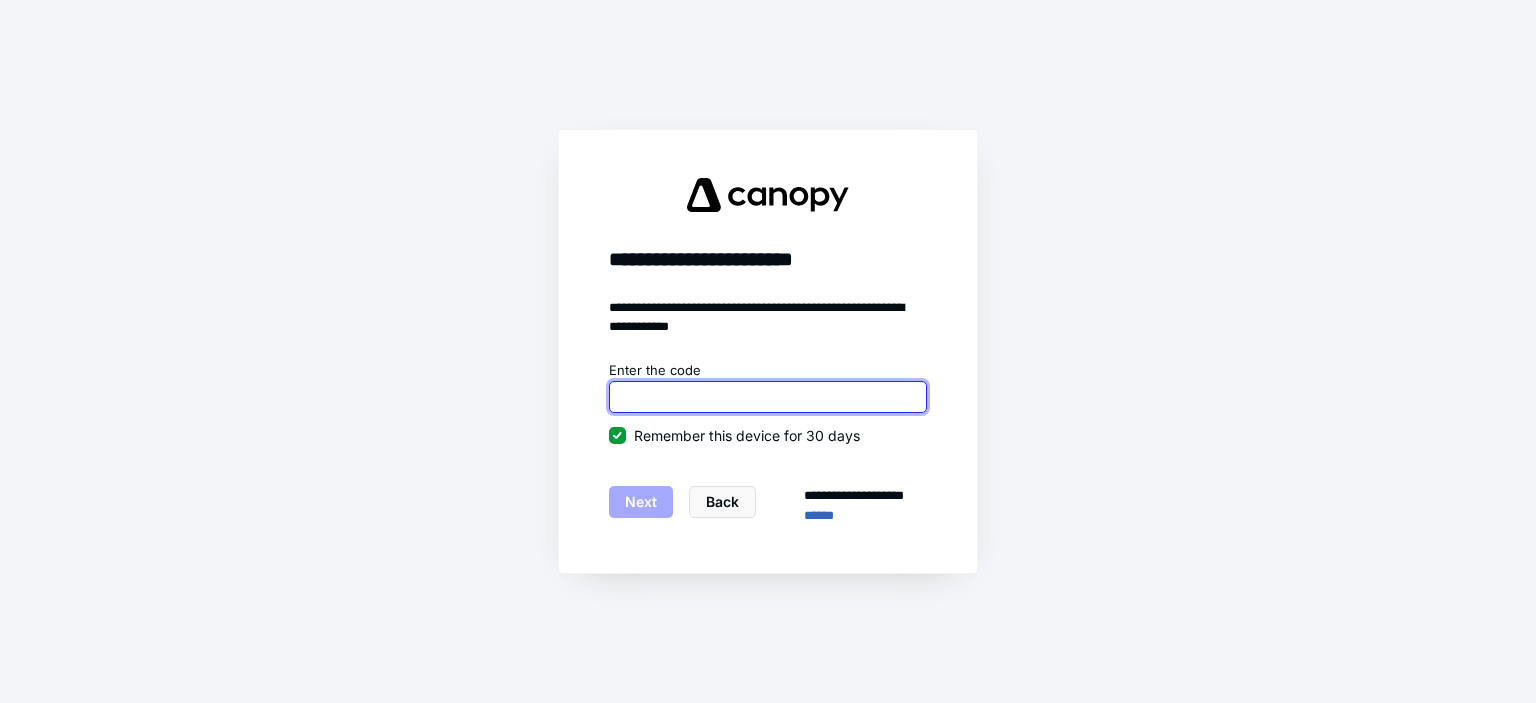 click at bounding box center [768, 397] 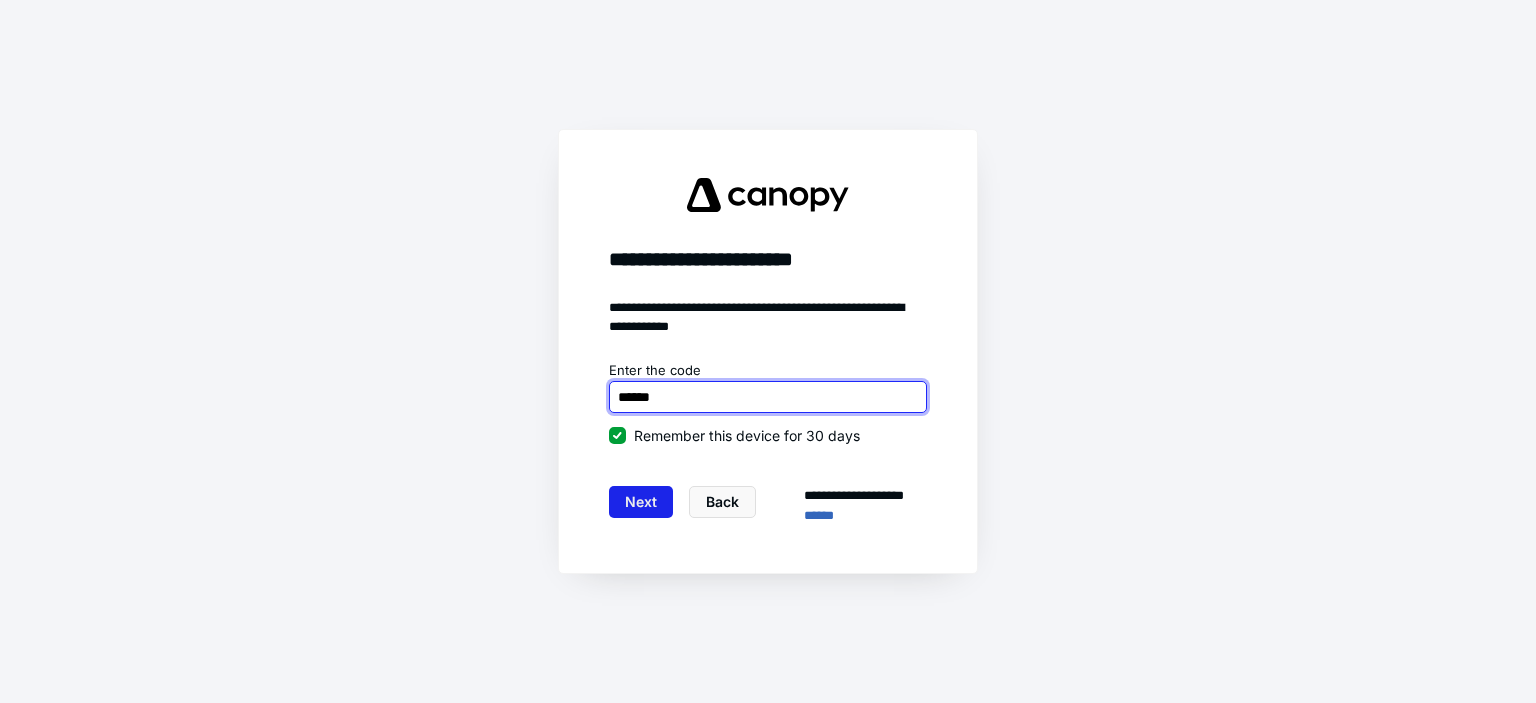 type on "******" 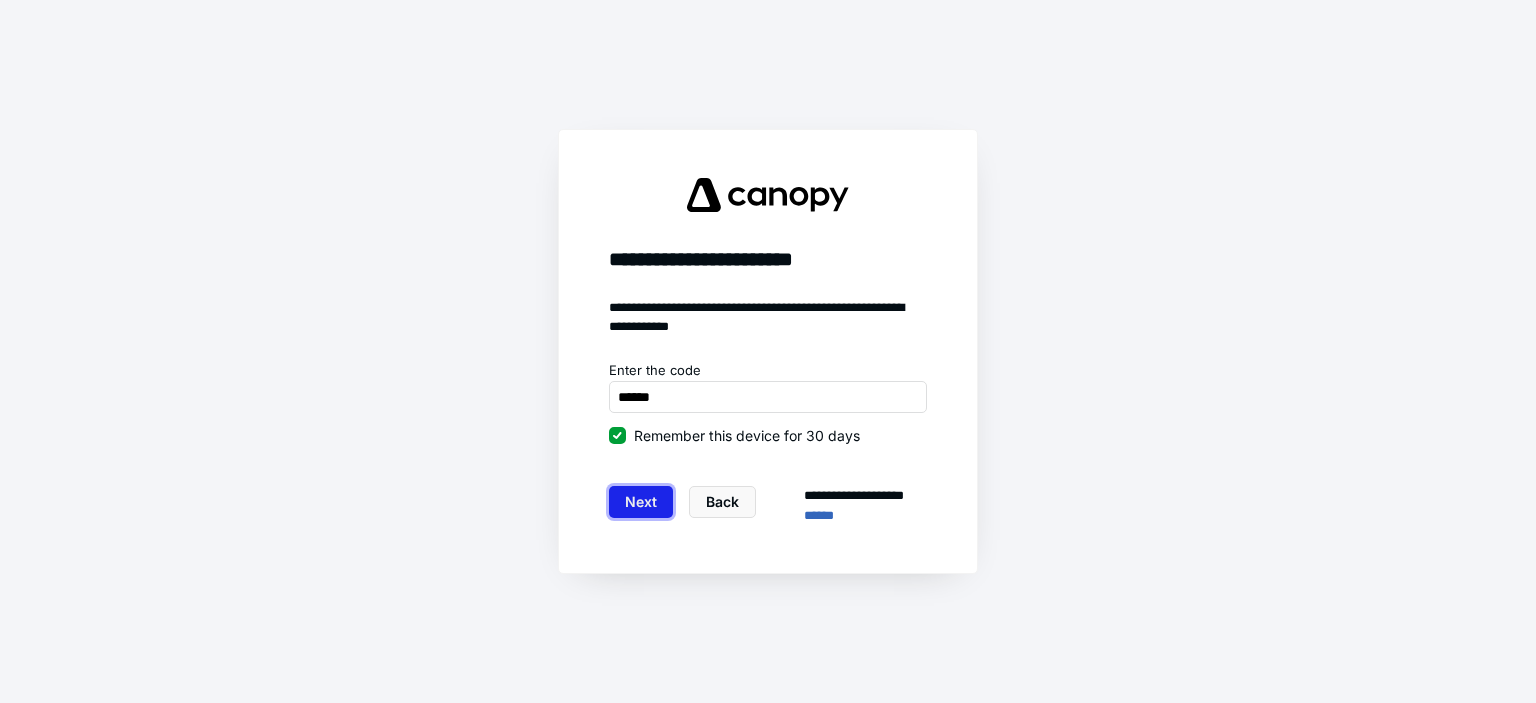 click on "Next" at bounding box center [641, 502] 